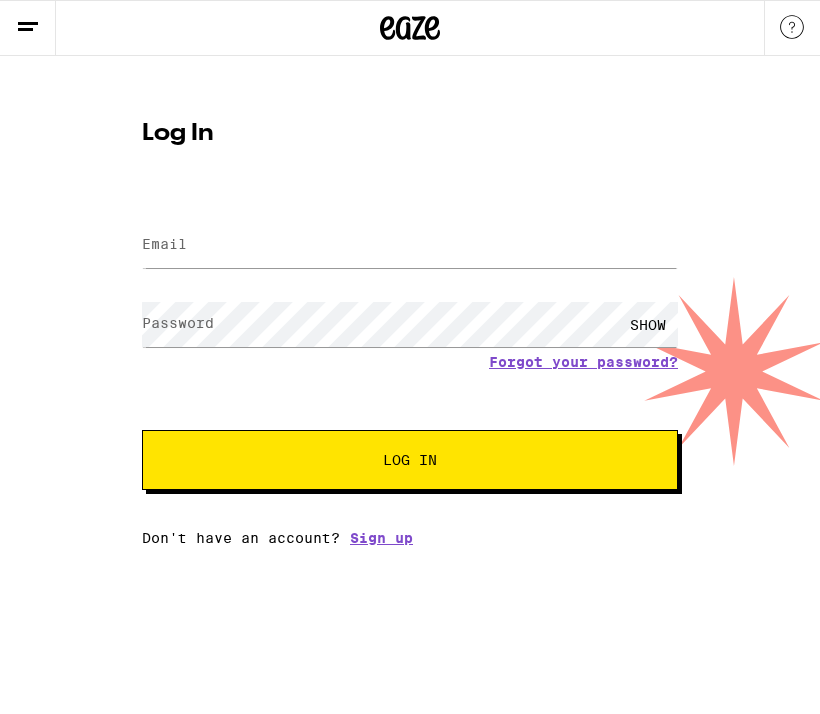 scroll, scrollTop: 0, scrollLeft: 0, axis: both 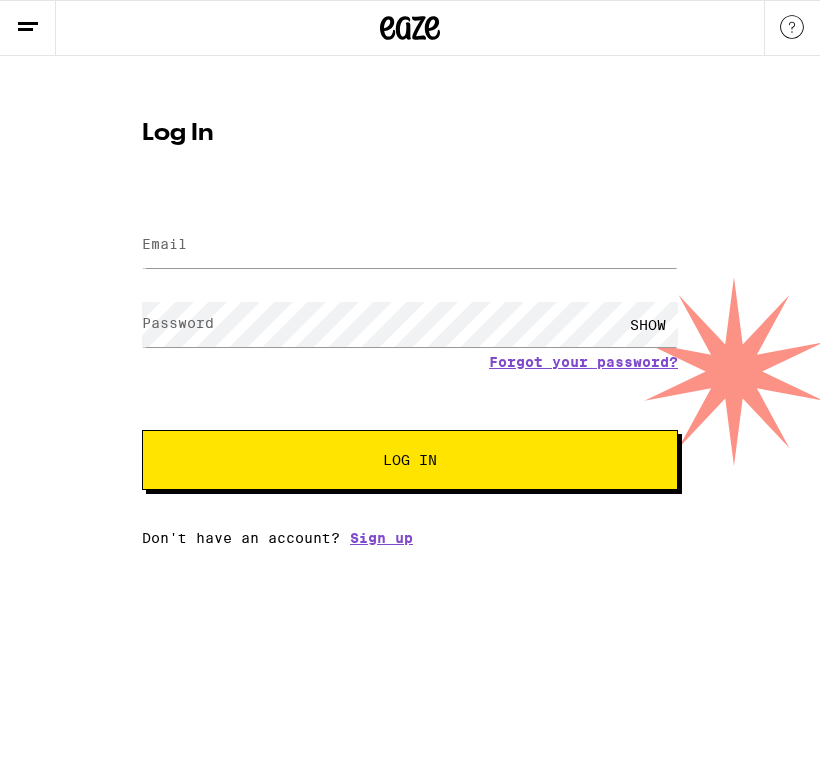 click on "Email" at bounding box center [164, 244] 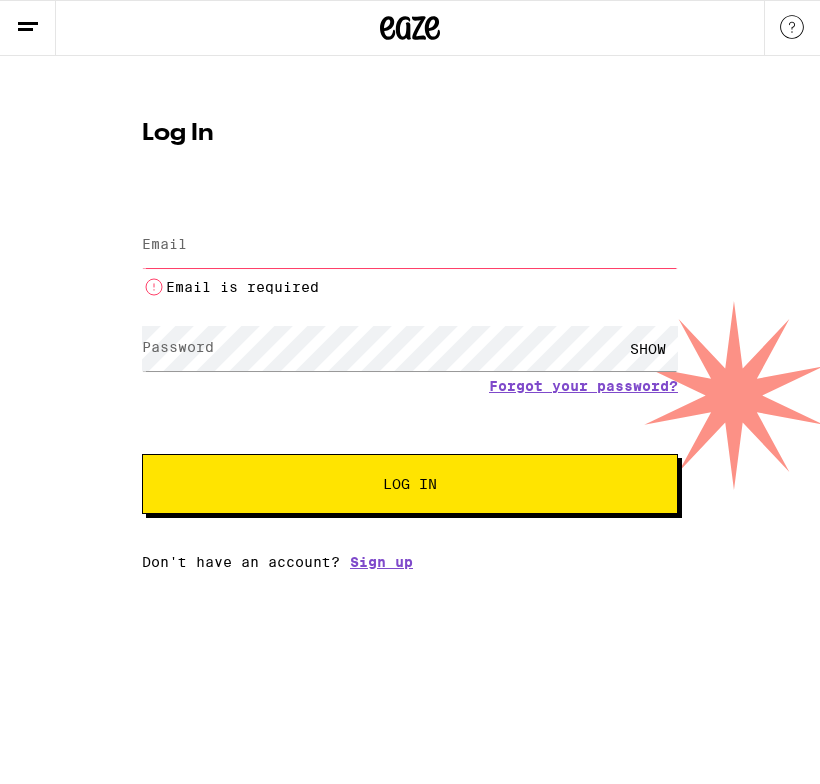 type on "[USERNAME]@example.com" 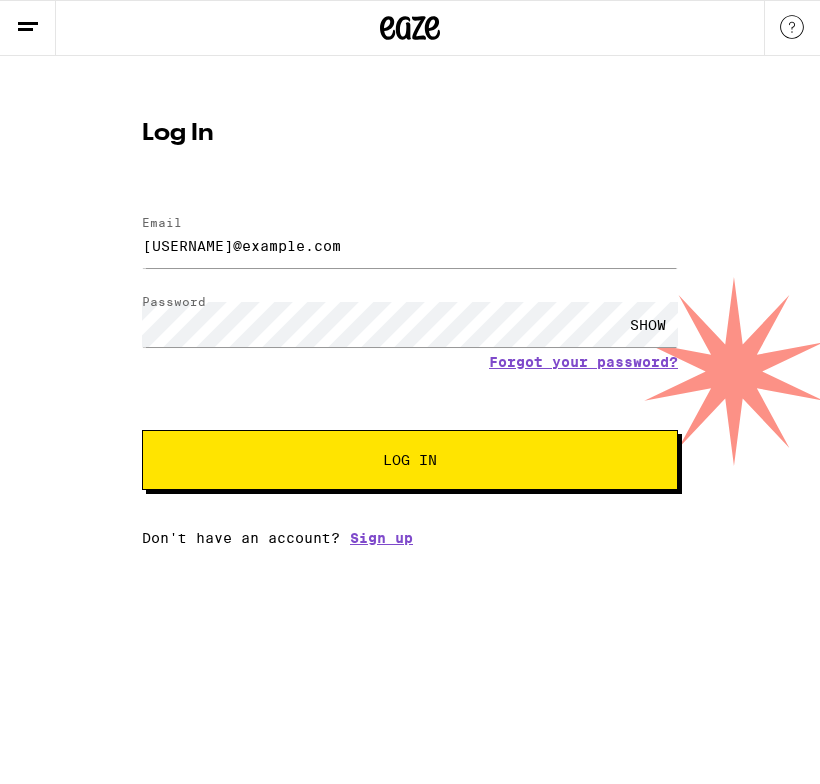 click on "Log In" at bounding box center (410, 460) 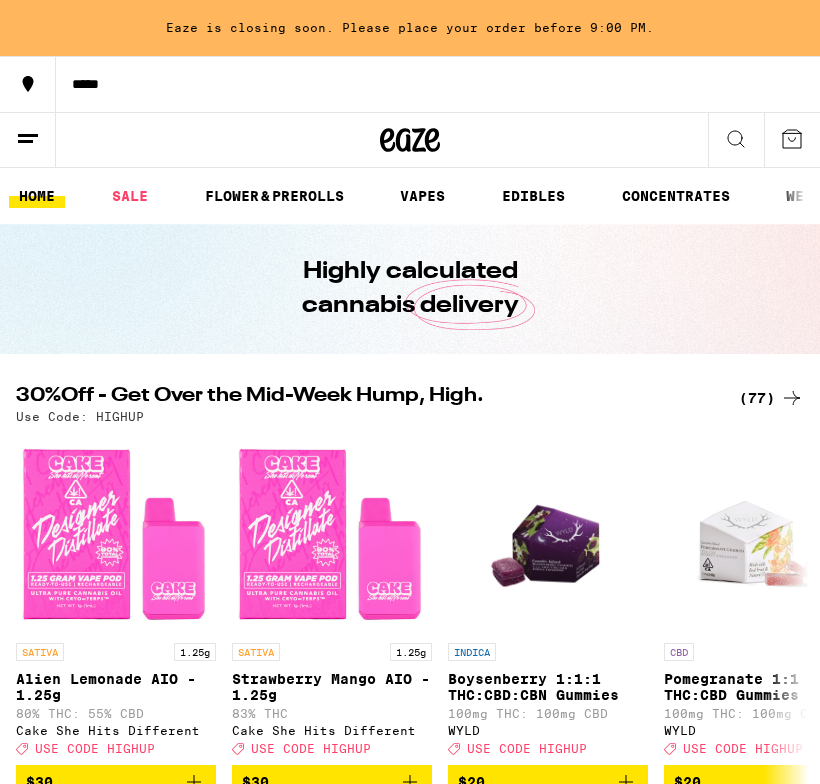 scroll, scrollTop: 0, scrollLeft: 0, axis: both 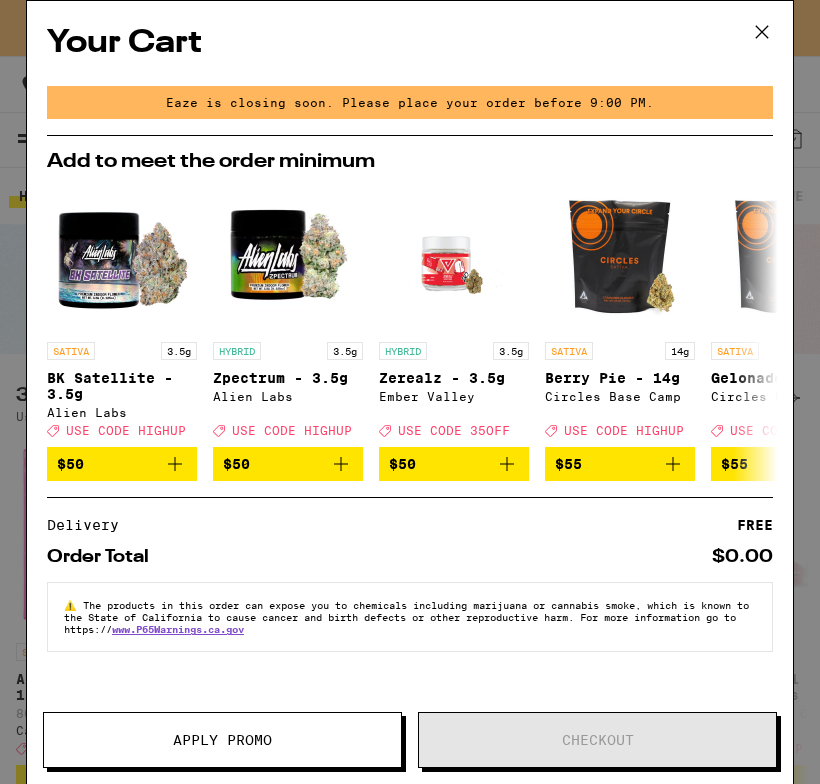 click 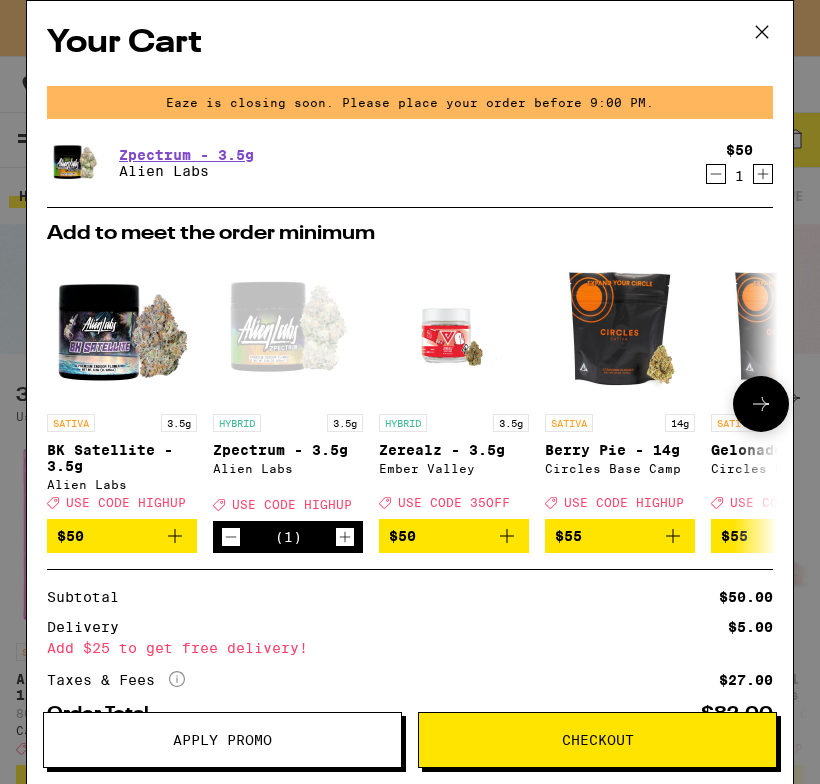 scroll, scrollTop: 0, scrollLeft: 0, axis: both 